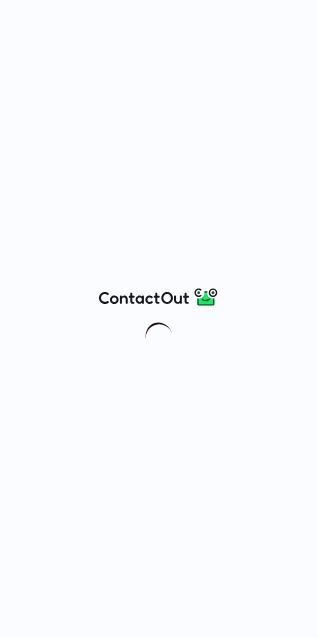 scroll, scrollTop: 0, scrollLeft: 0, axis: both 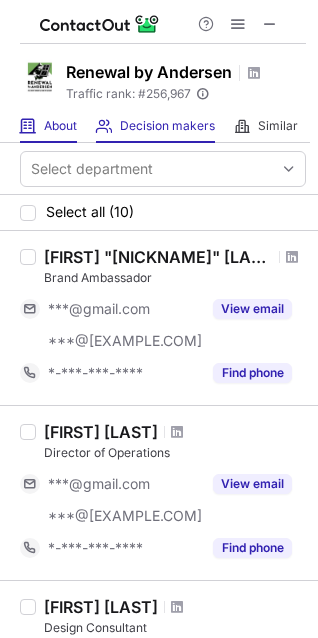 click on "About About Company" at bounding box center (48, 126) 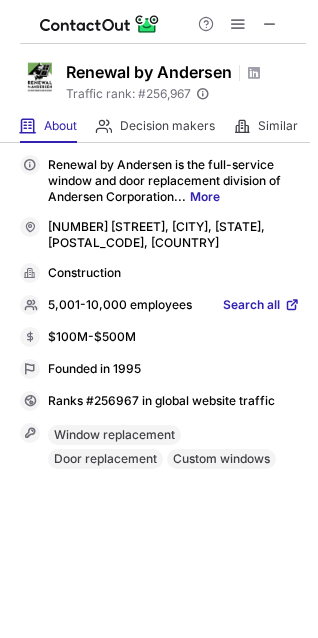 click on "Search all" at bounding box center (251, 306) 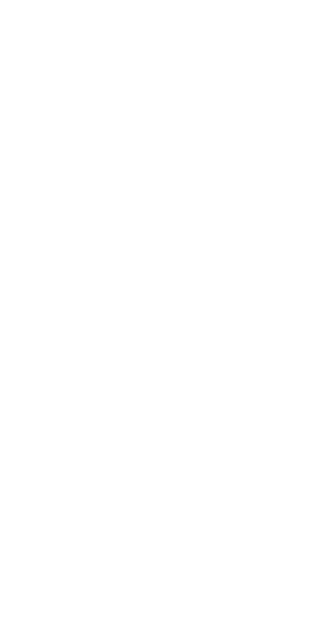 scroll, scrollTop: 0, scrollLeft: 0, axis: both 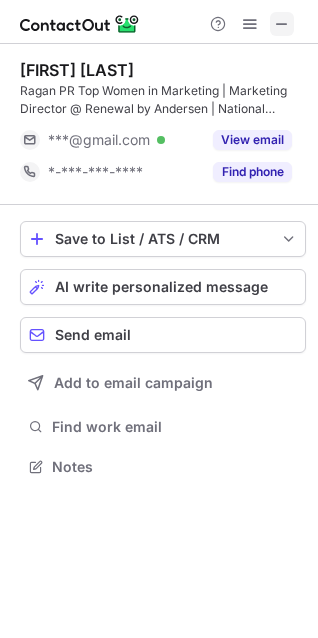 click at bounding box center (282, 24) 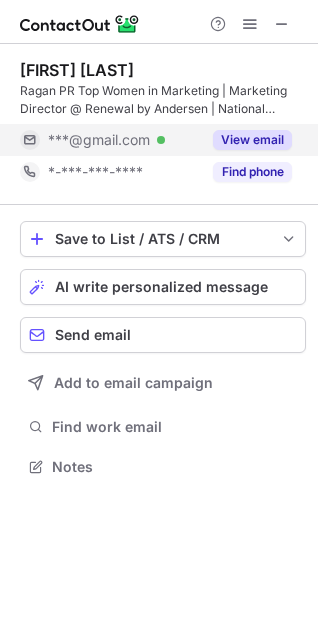 click on "View email" at bounding box center [252, 140] 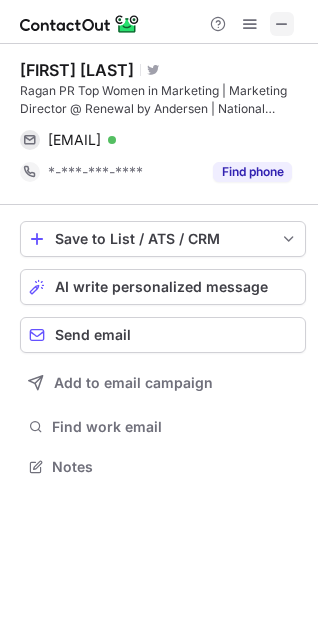 click at bounding box center [282, 24] 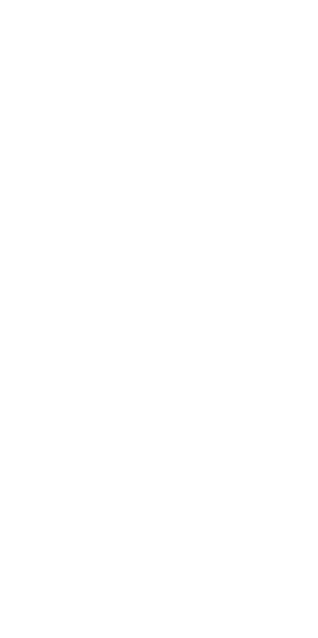 scroll, scrollTop: 0, scrollLeft: 0, axis: both 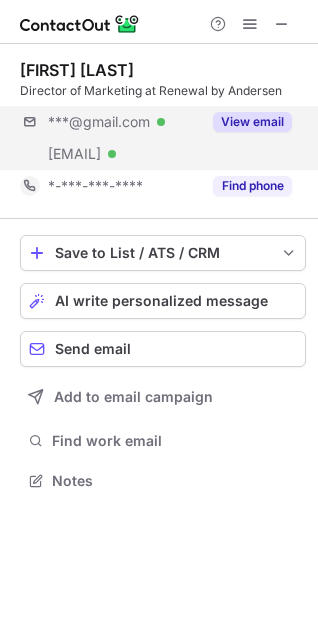 click on "[EMAIL] Verified [EMAIL] Verified View email" at bounding box center (163, 138) 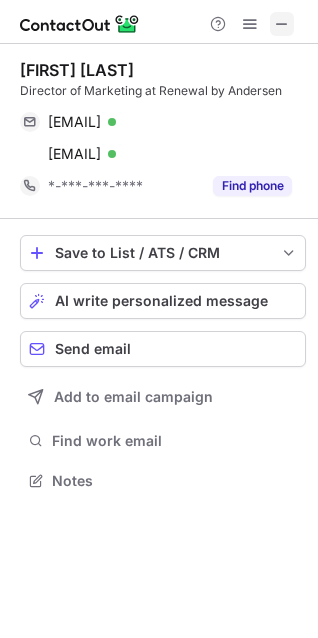 click at bounding box center (282, 24) 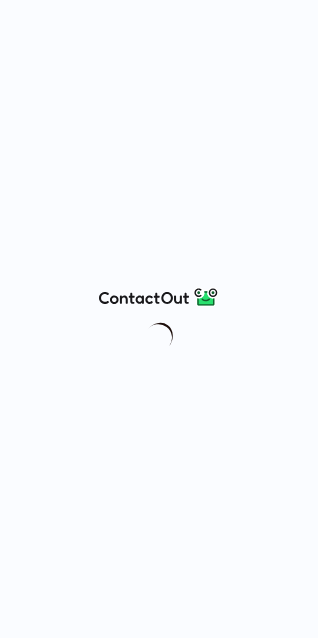scroll, scrollTop: 0, scrollLeft: 0, axis: both 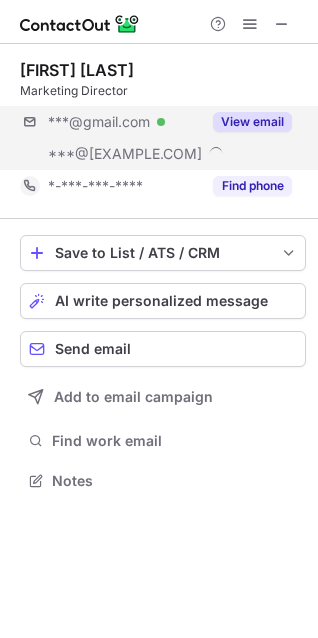 click on "***@[EXAMPLE.COM] Verified ***@[EXAMPLE.COM] View email" at bounding box center (163, 138) 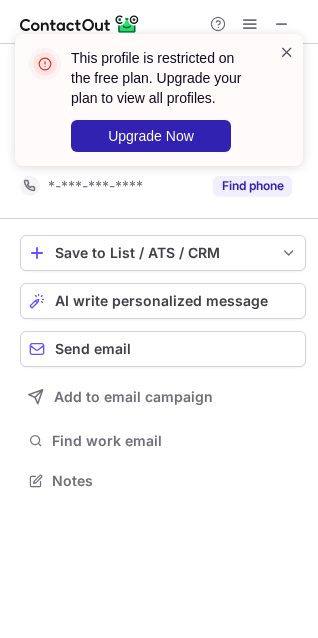 click at bounding box center [287, 52] 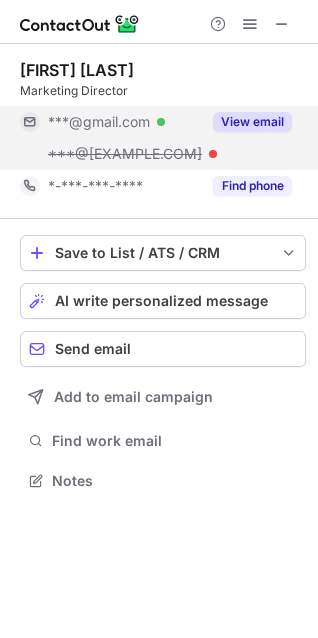 click on "***@[EXAMPLE.COM]" at bounding box center (125, 154) 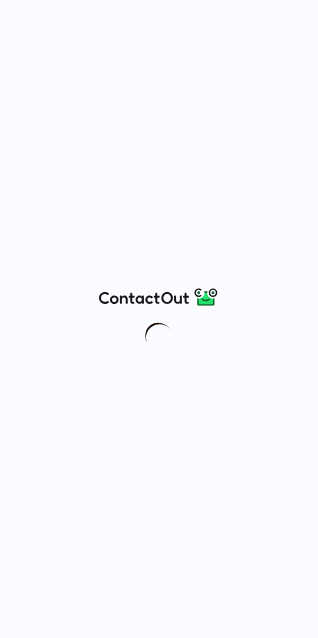 scroll, scrollTop: 0, scrollLeft: 0, axis: both 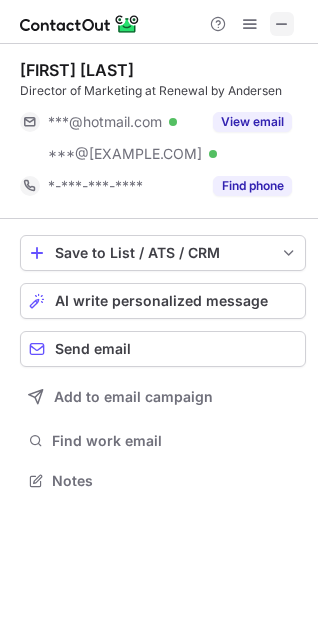click at bounding box center (282, 24) 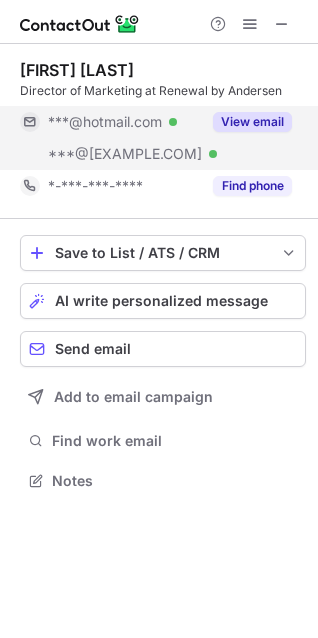 click on "***@[EXAMPLE.COM] Verified" at bounding box center (110, 122) 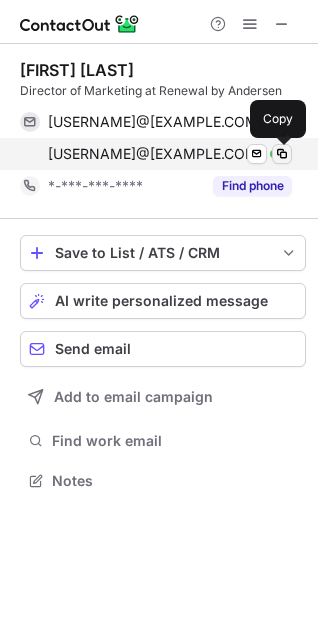 click at bounding box center [282, 154] 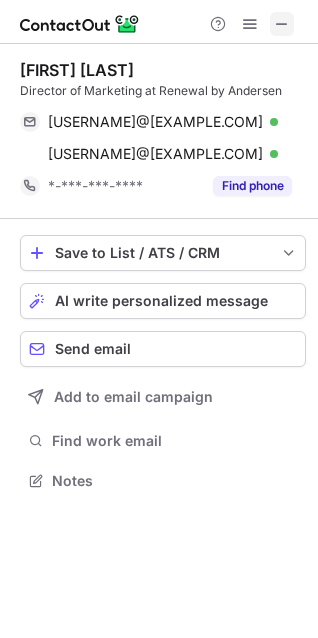 click at bounding box center [282, 24] 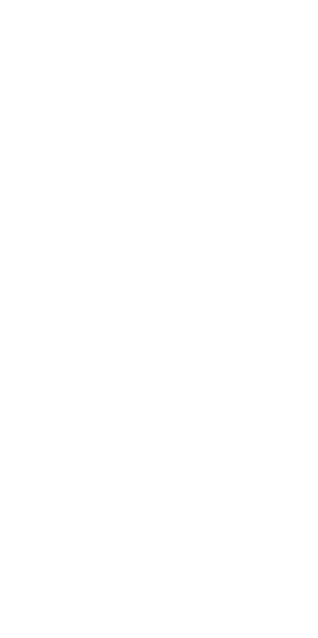 scroll, scrollTop: 0, scrollLeft: 0, axis: both 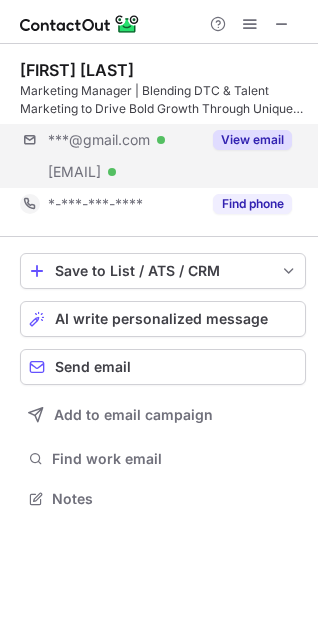 click on "[EMAIL] Verified [EMAIL] Verified View email" at bounding box center (163, 156) 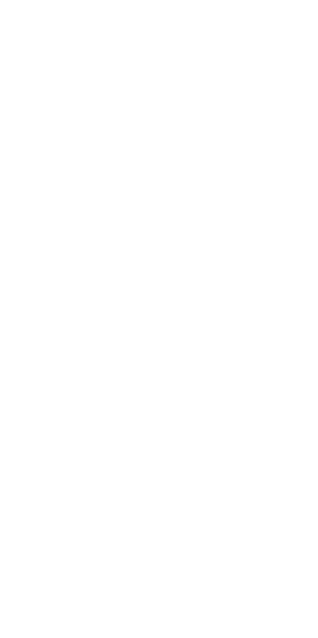 scroll, scrollTop: 0, scrollLeft: 0, axis: both 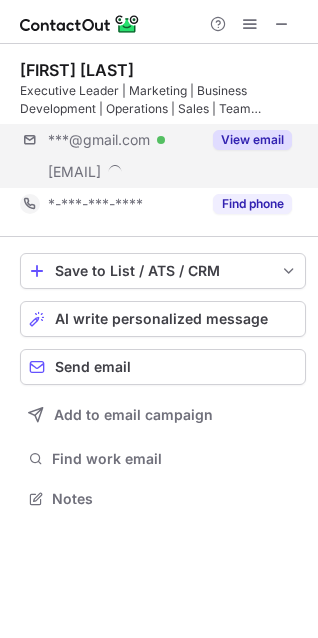 click on "***@gmail.com Verified ***@andersencorp.com View email" at bounding box center (163, 156) 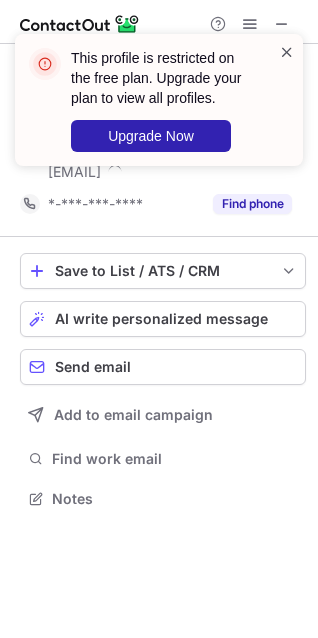 click at bounding box center (287, 52) 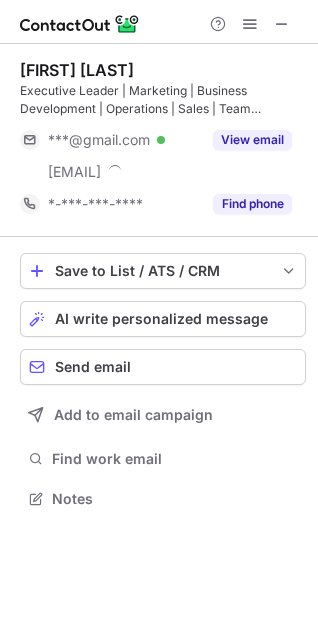 click on "This profile is restricted on the free plan. Upgrade your plan to view all profiles. Upgrade Now" at bounding box center (159, 34) 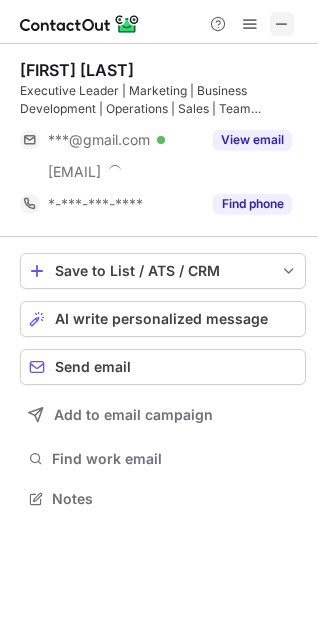 click at bounding box center (282, 24) 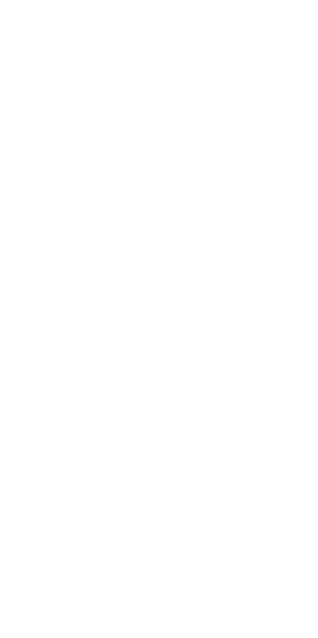 scroll, scrollTop: 0, scrollLeft: 0, axis: both 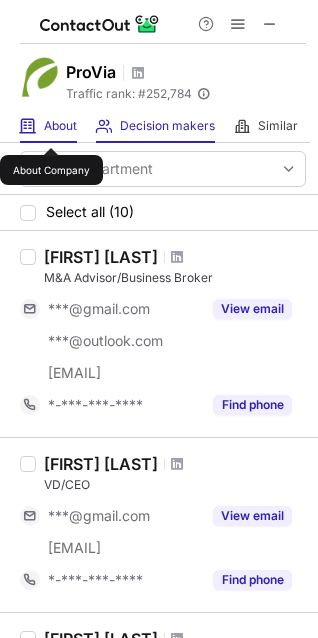 click on "About" at bounding box center [60, 126] 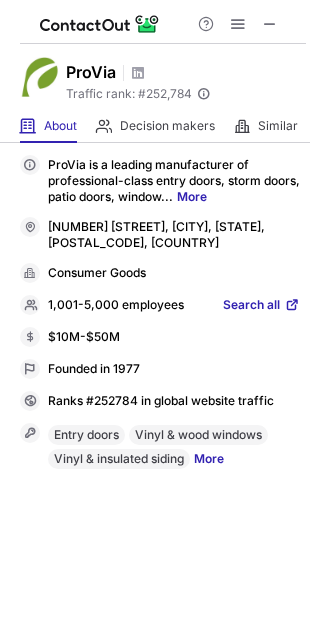 click on "Search all" at bounding box center (251, 306) 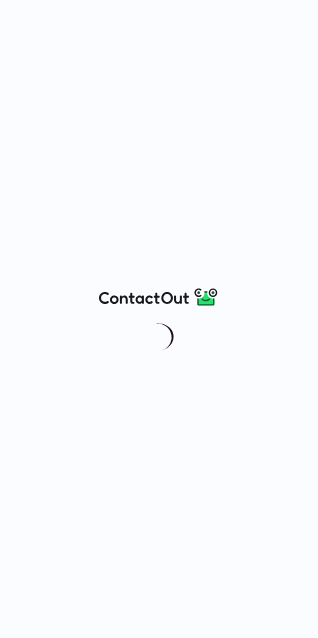 scroll, scrollTop: 0, scrollLeft: 0, axis: both 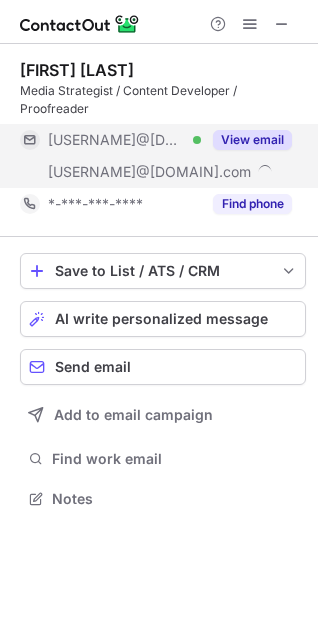 click on "[EMAIL]" at bounding box center [149, 172] 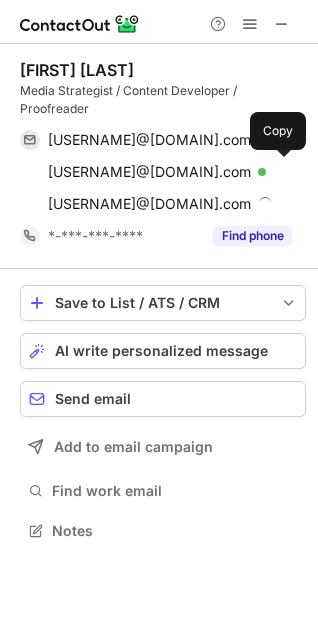 scroll, scrollTop: 10, scrollLeft: 9, axis: both 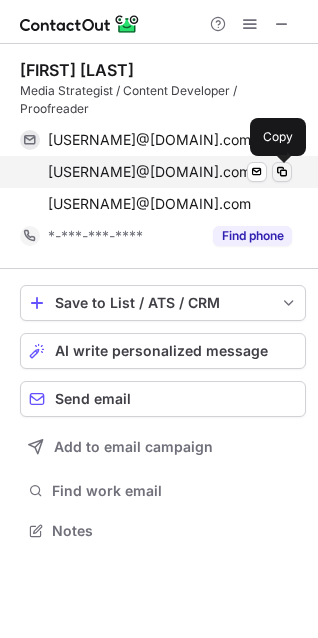 click at bounding box center (282, 172) 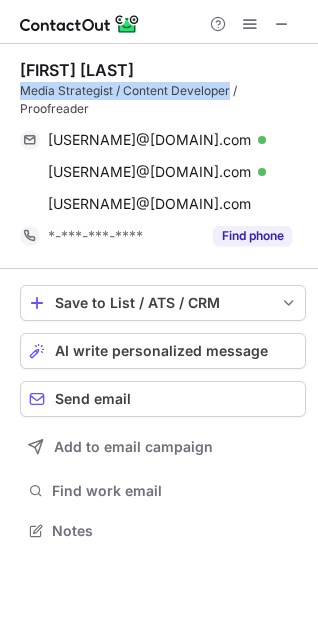 drag, startPoint x: 231, startPoint y: 89, endPoint x: 13, endPoint y: 89, distance: 218 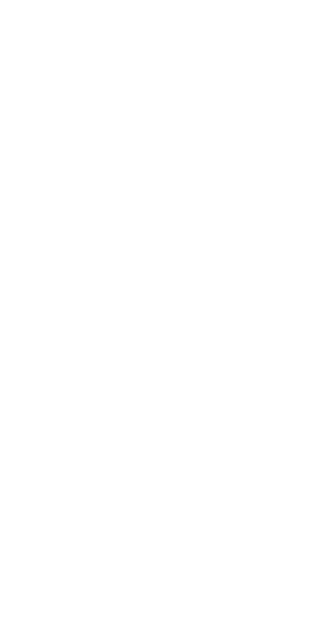 scroll, scrollTop: 0, scrollLeft: 0, axis: both 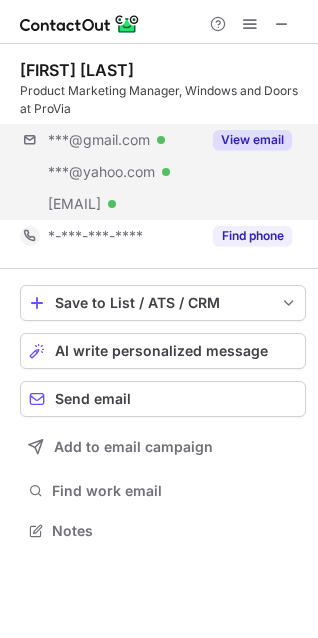 click on "[EMAIL] Verified [EMAIL] Verified [EMAIL] Verified View email" at bounding box center (163, 172) 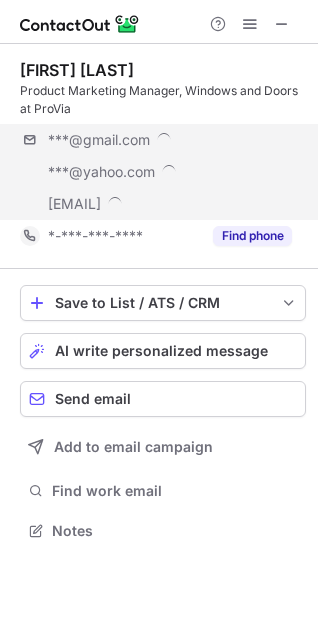 scroll, scrollTop: 10, scrollLeft: 9, axis: both 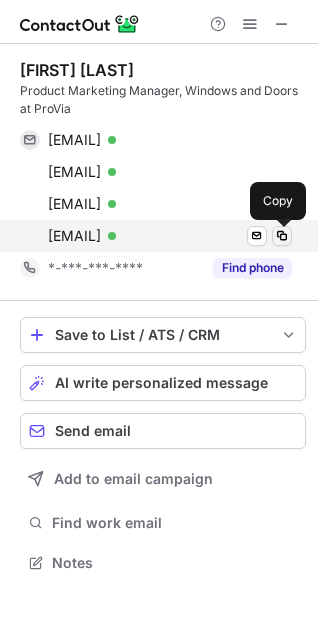 click at bounding box center (282, 236) 